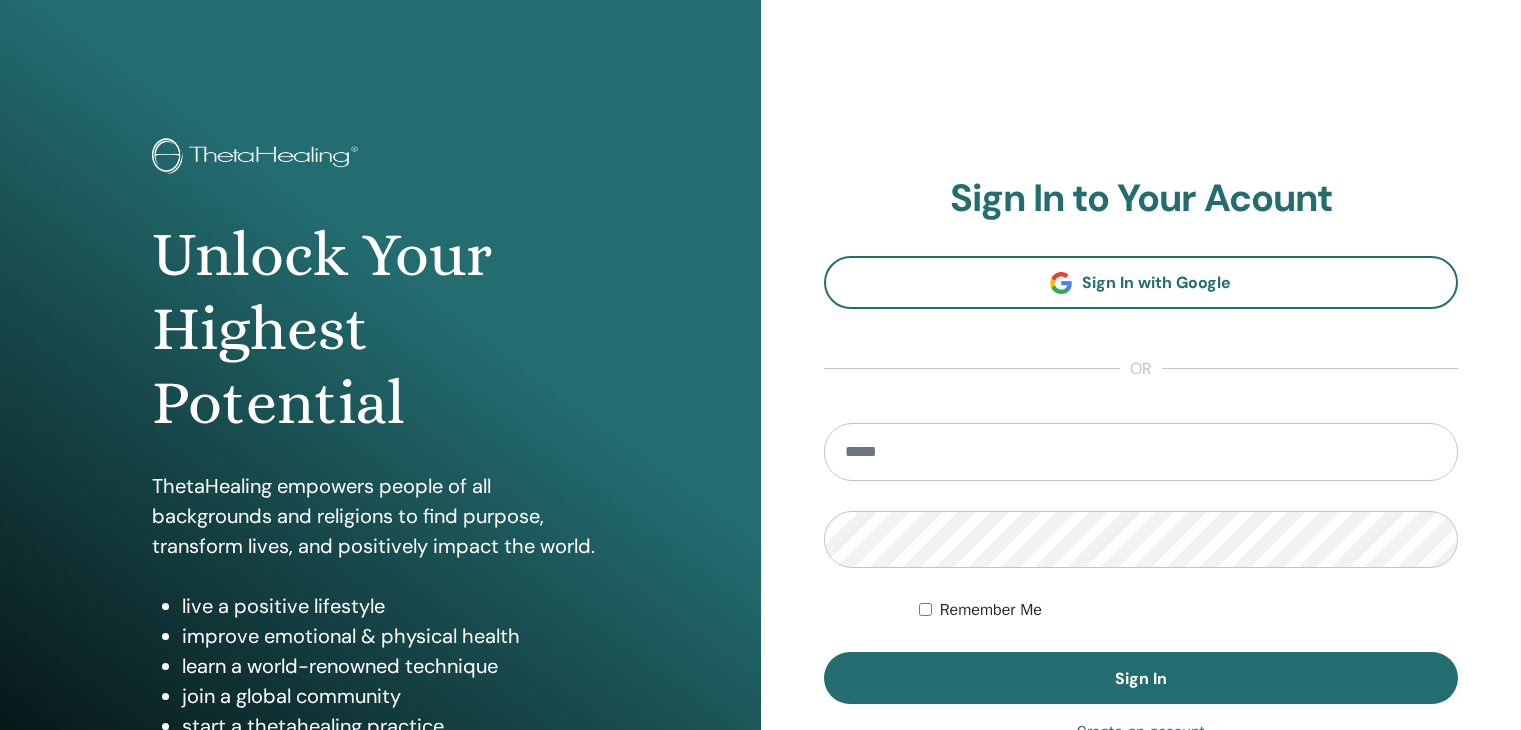 scroll, scrollTop: 0, scrollLeft: 0, axis: both 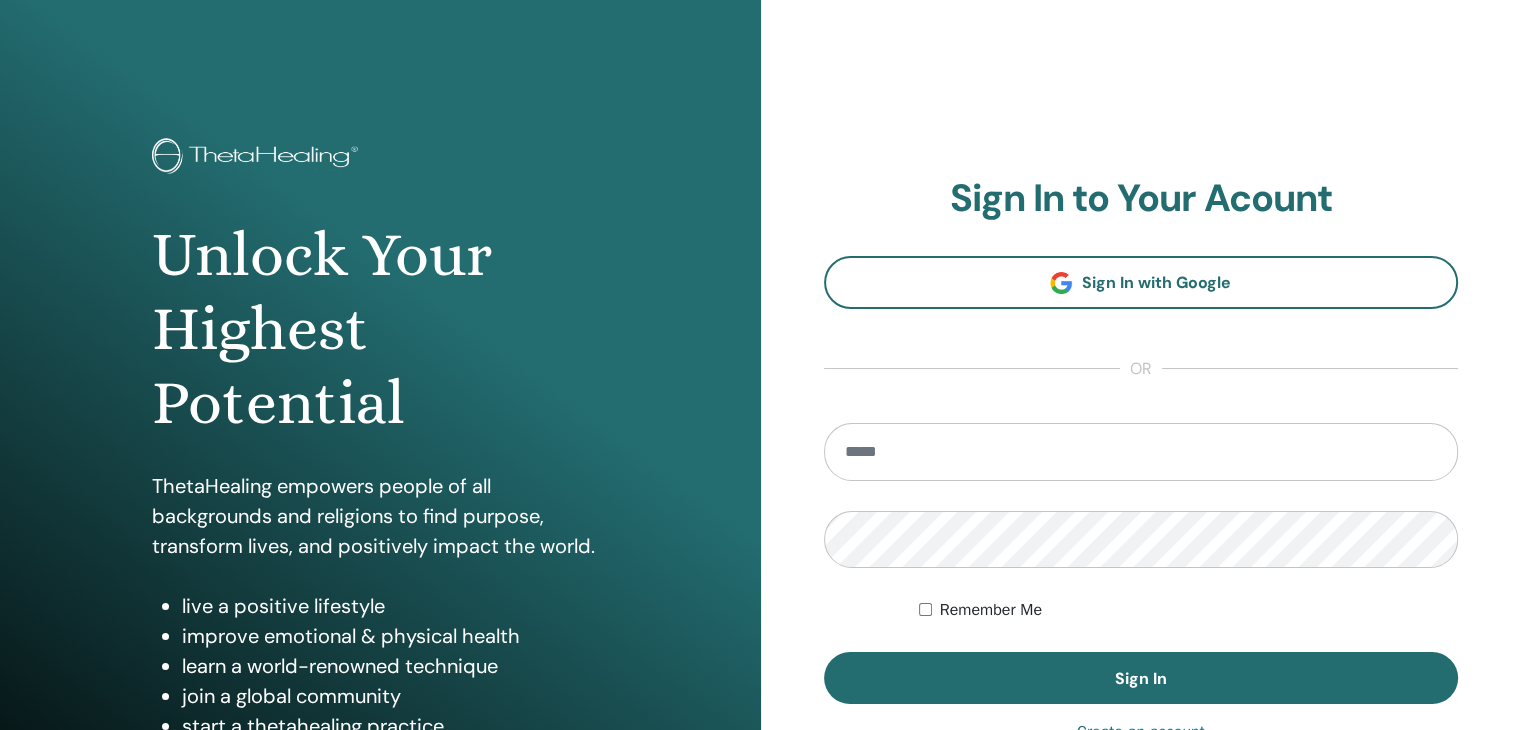 click at bounding box center (1141, 452) 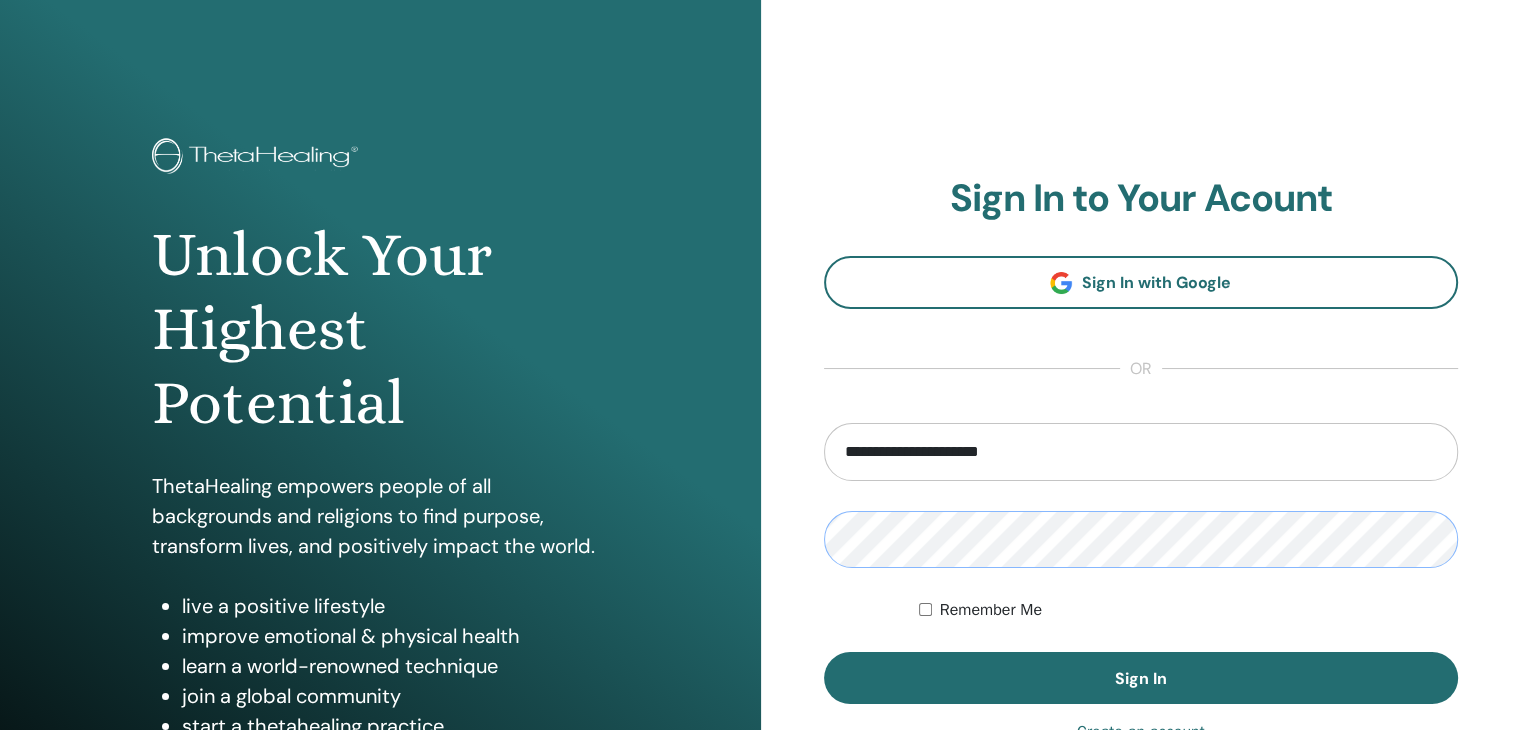 click on "Sign In" at bounding box center (1141, 678) 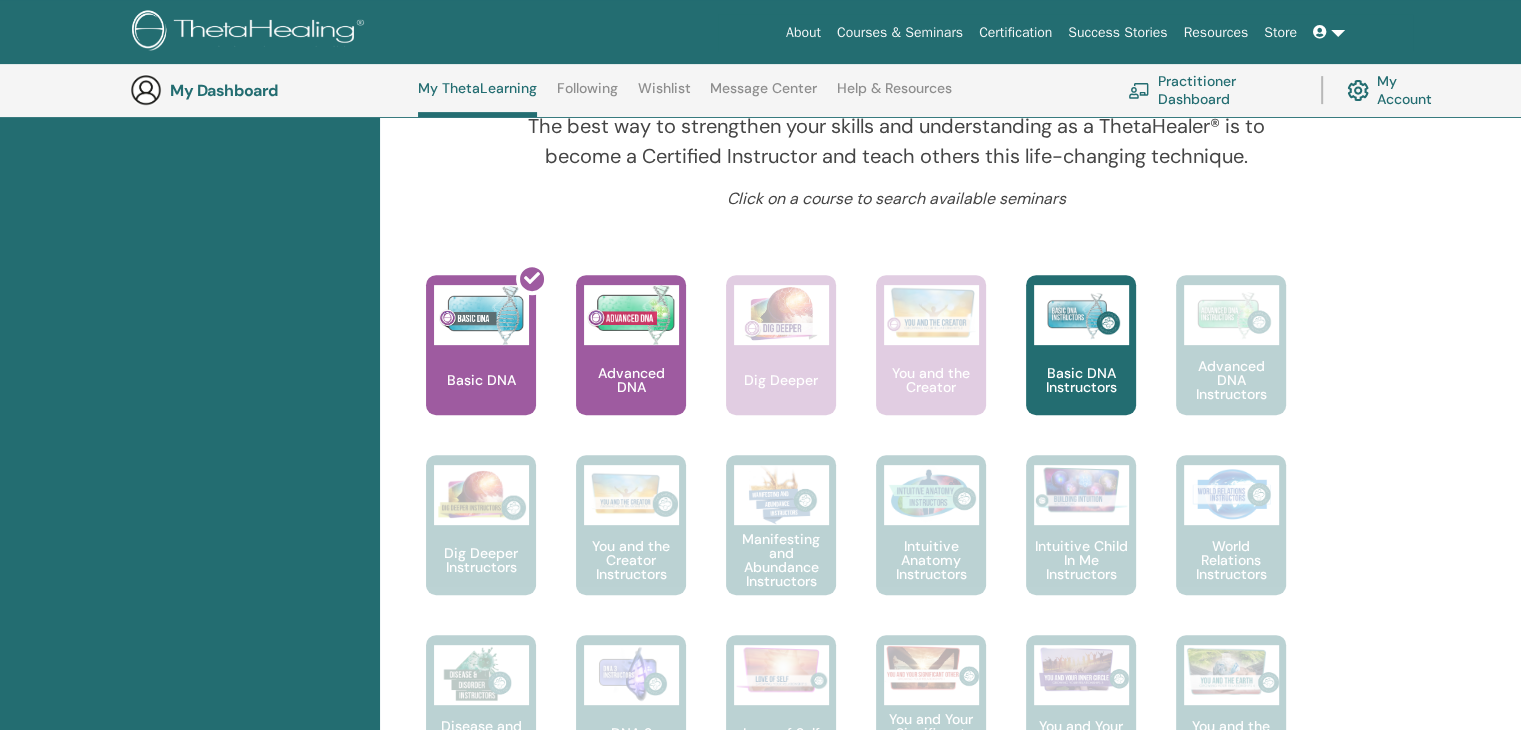 scroll, scrollTop: 688, scrollLeft: 0, axis: vertical 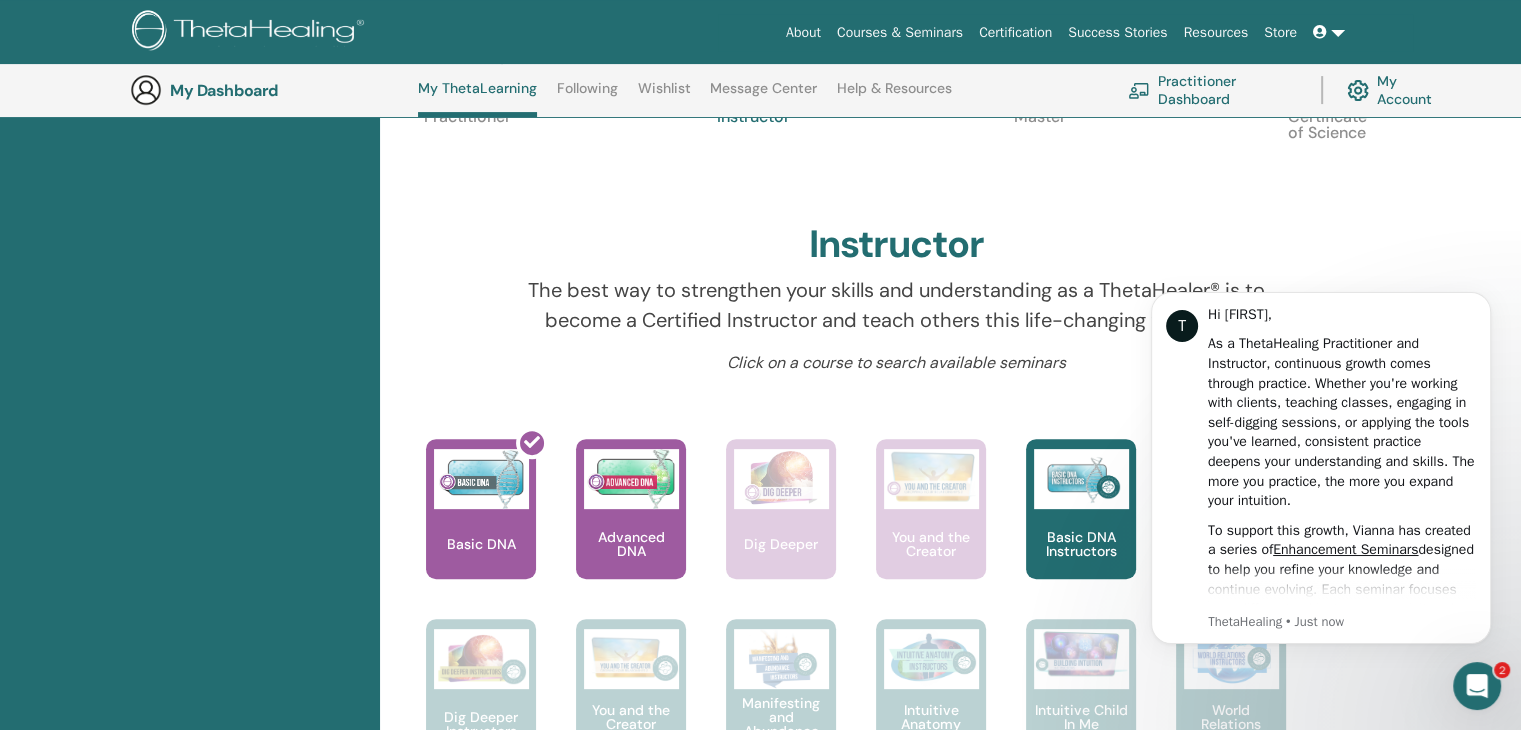 click on "Practitioner Dashboard" at bounding box center (1212, 90) 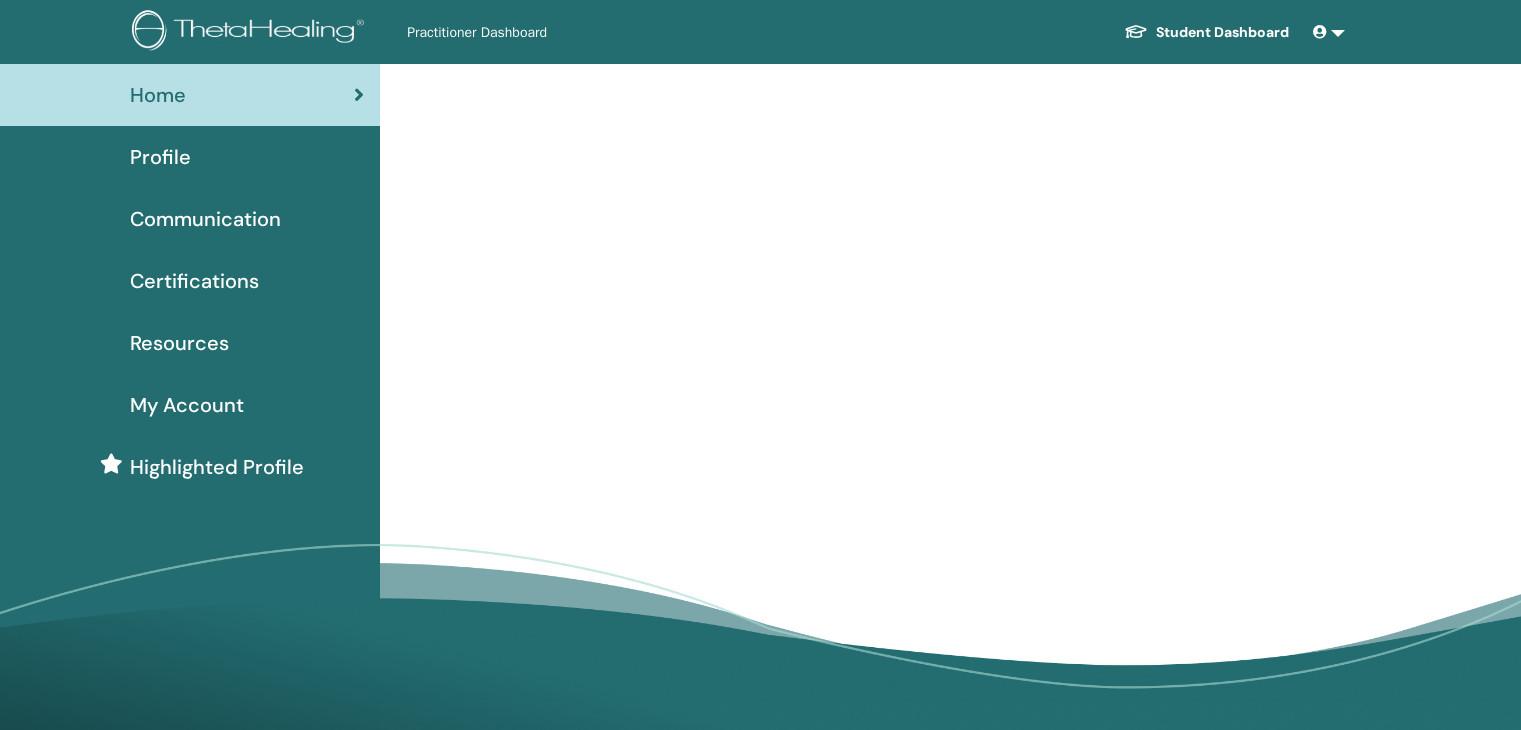scroll, scrollTop: 0, scrollLeft: 0, axis: both 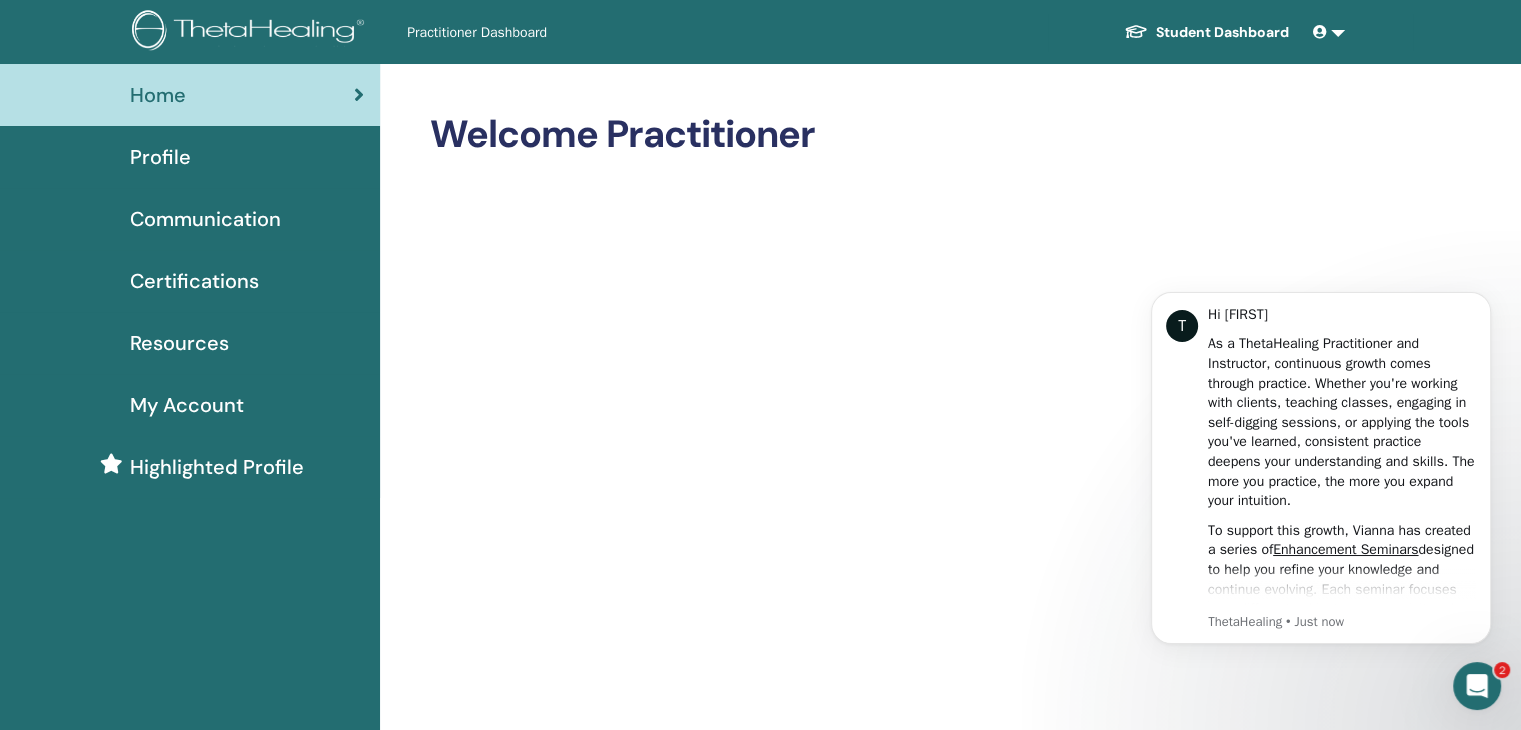click on "Certifications" at bounding box center [194, 281] 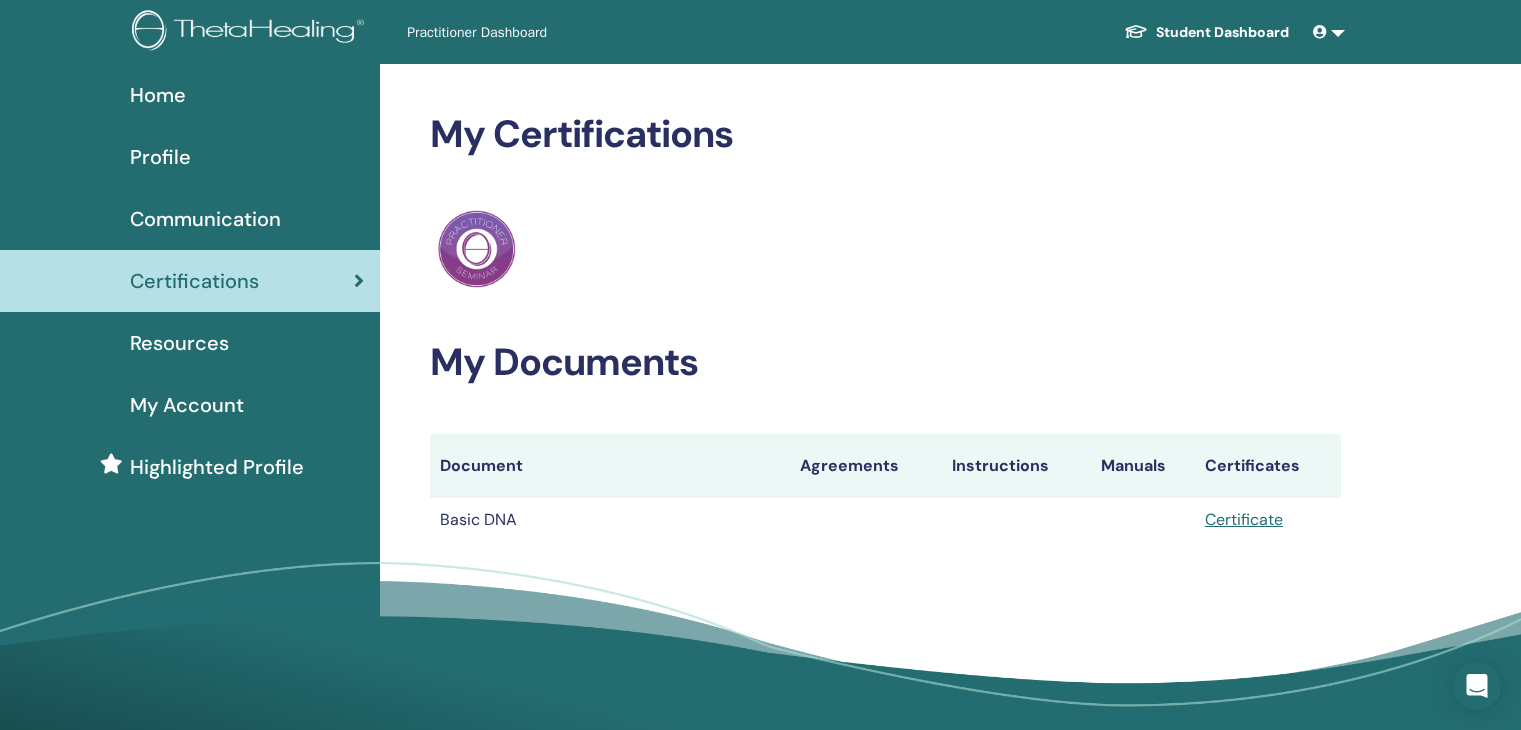 scroll, scrollTop: 0, scrollLeft: 0, axis: both 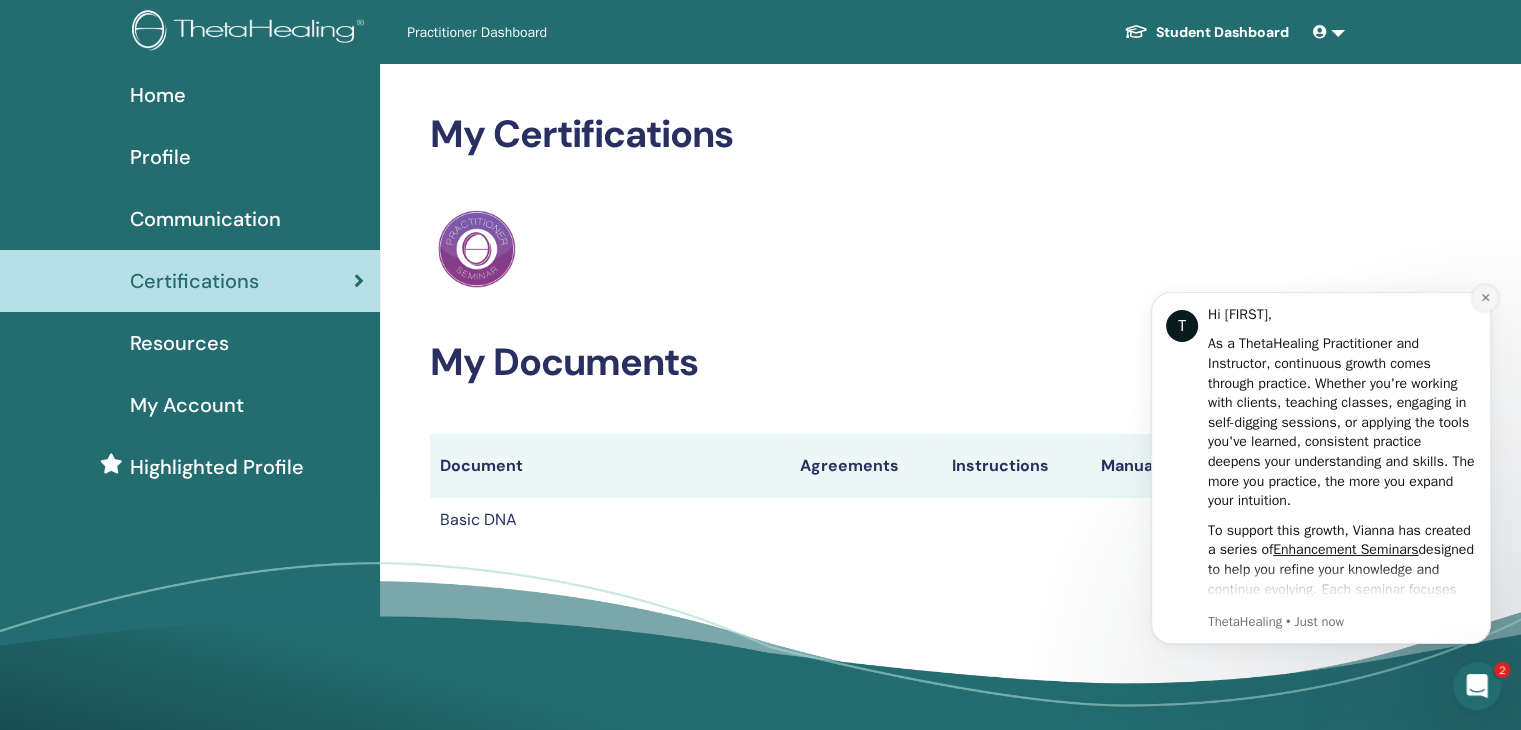 click at bounding box center [1485, 298] 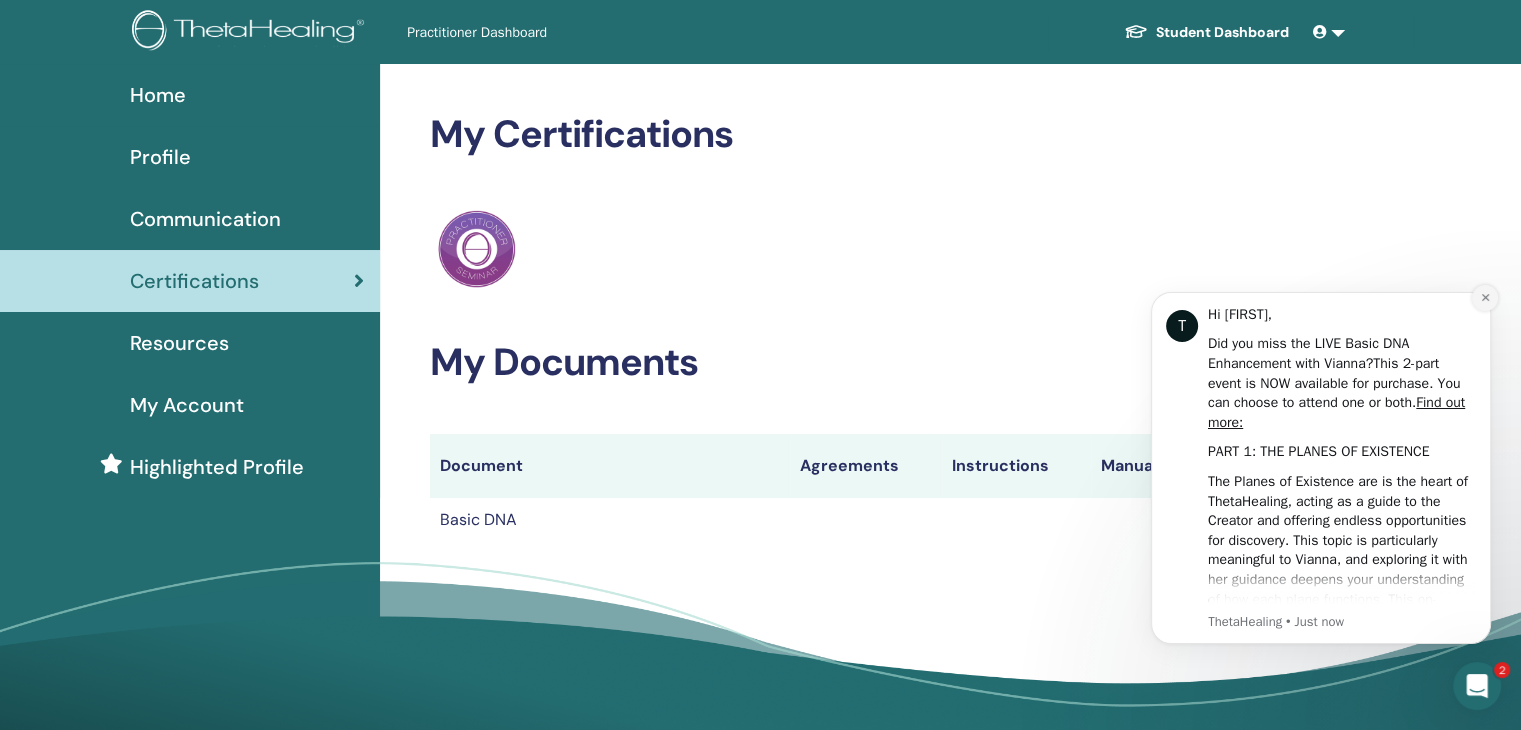 click 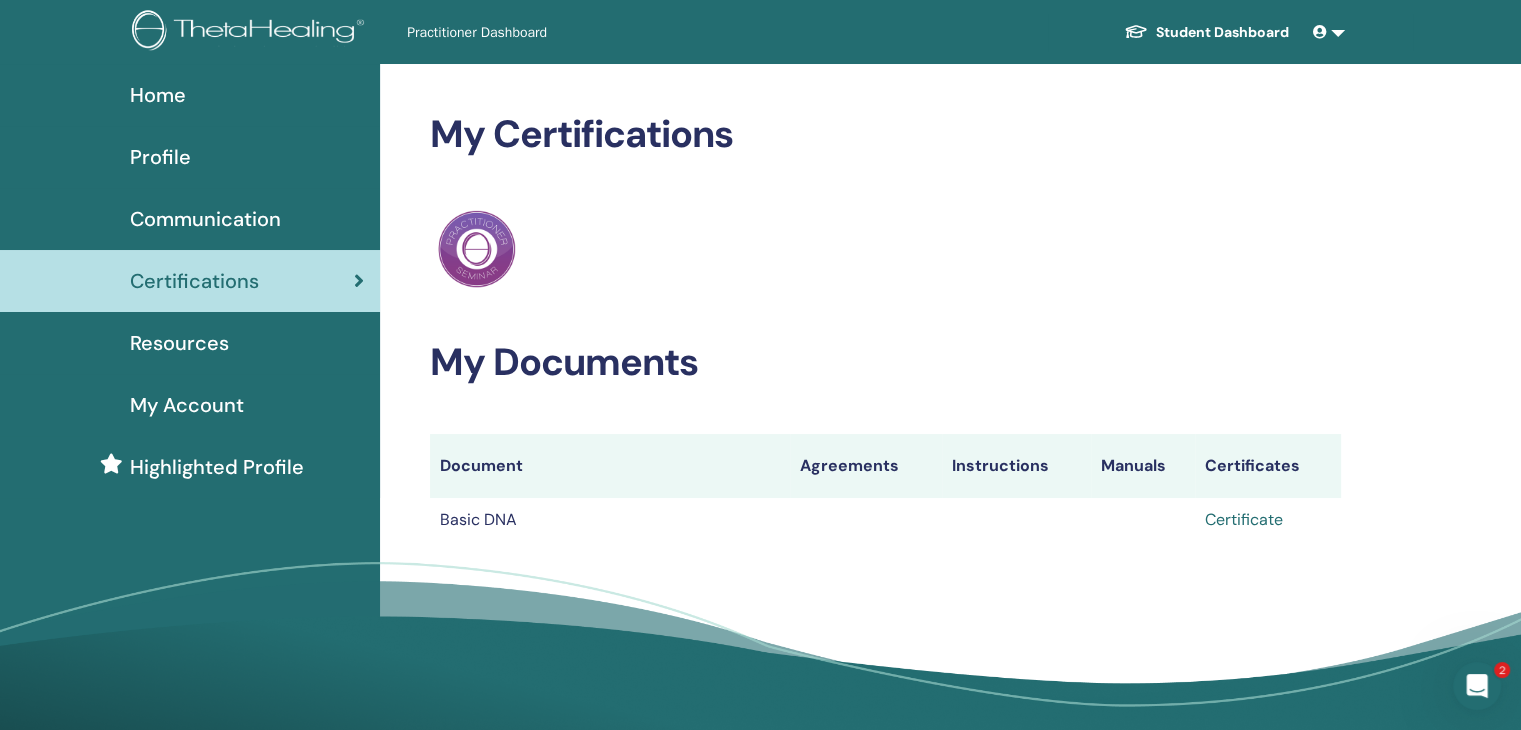 click on "Certificate" at bounding box center (1244, 519) 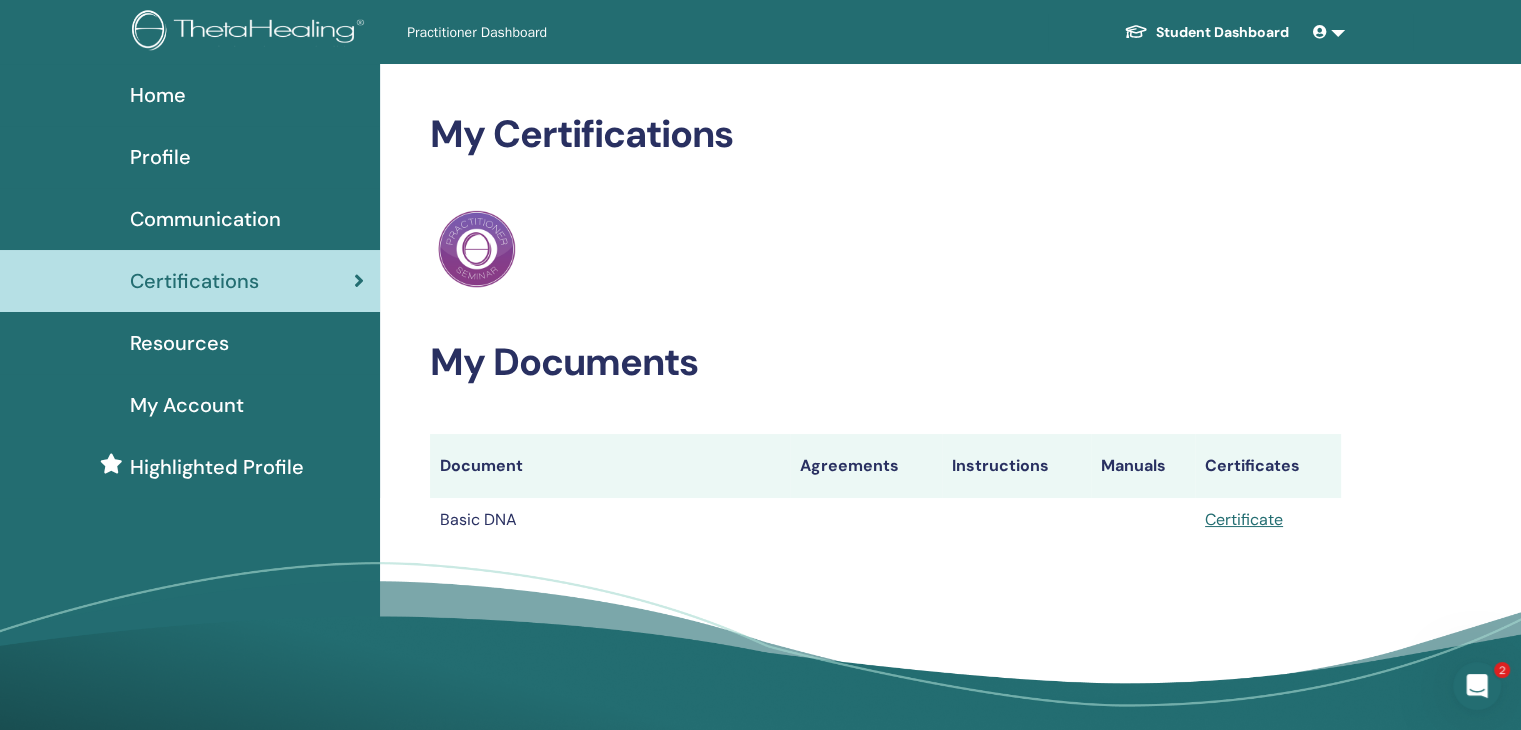 click on "Resources" at bounding box center (179, 343) 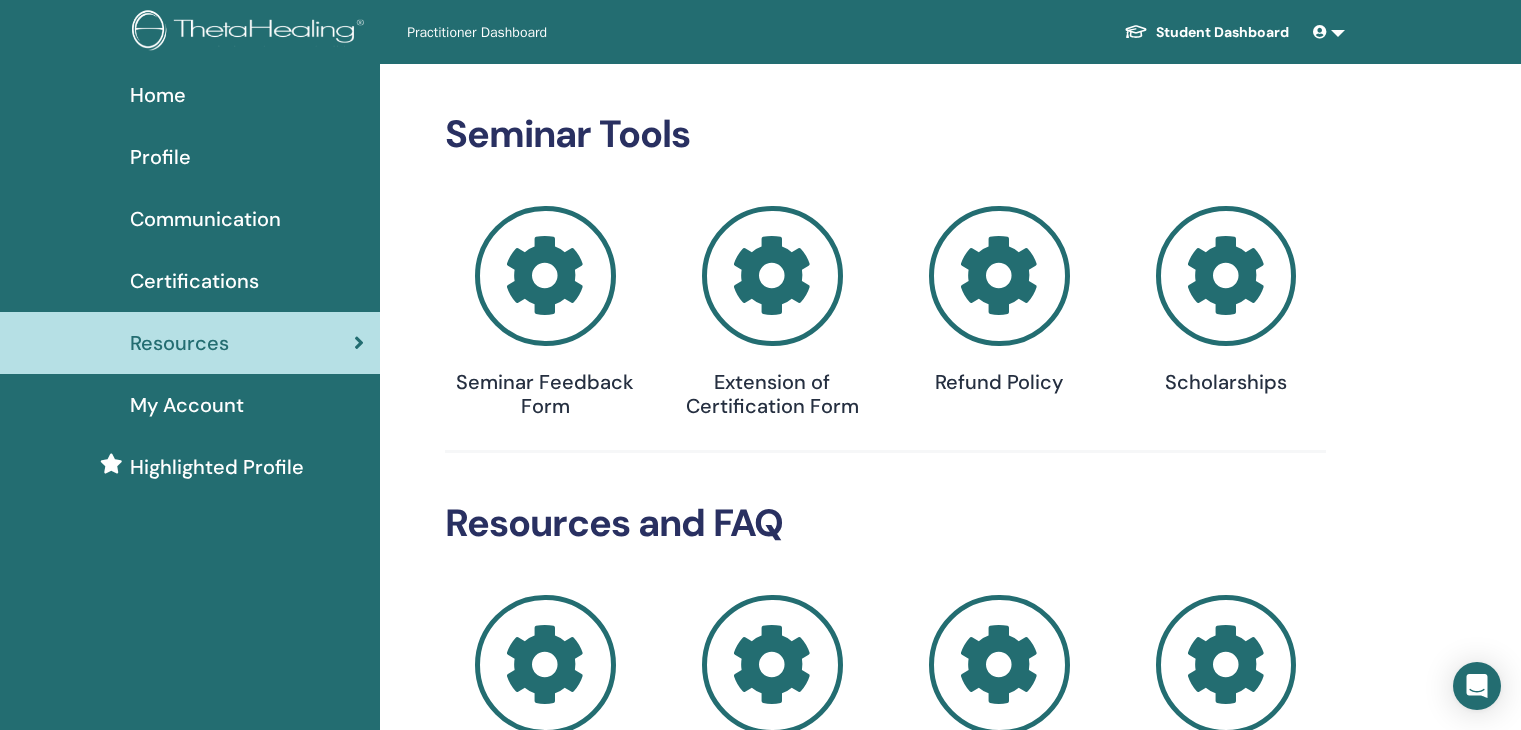 scroll, scrollTop: 0, scrollLeft: 0, axis: both 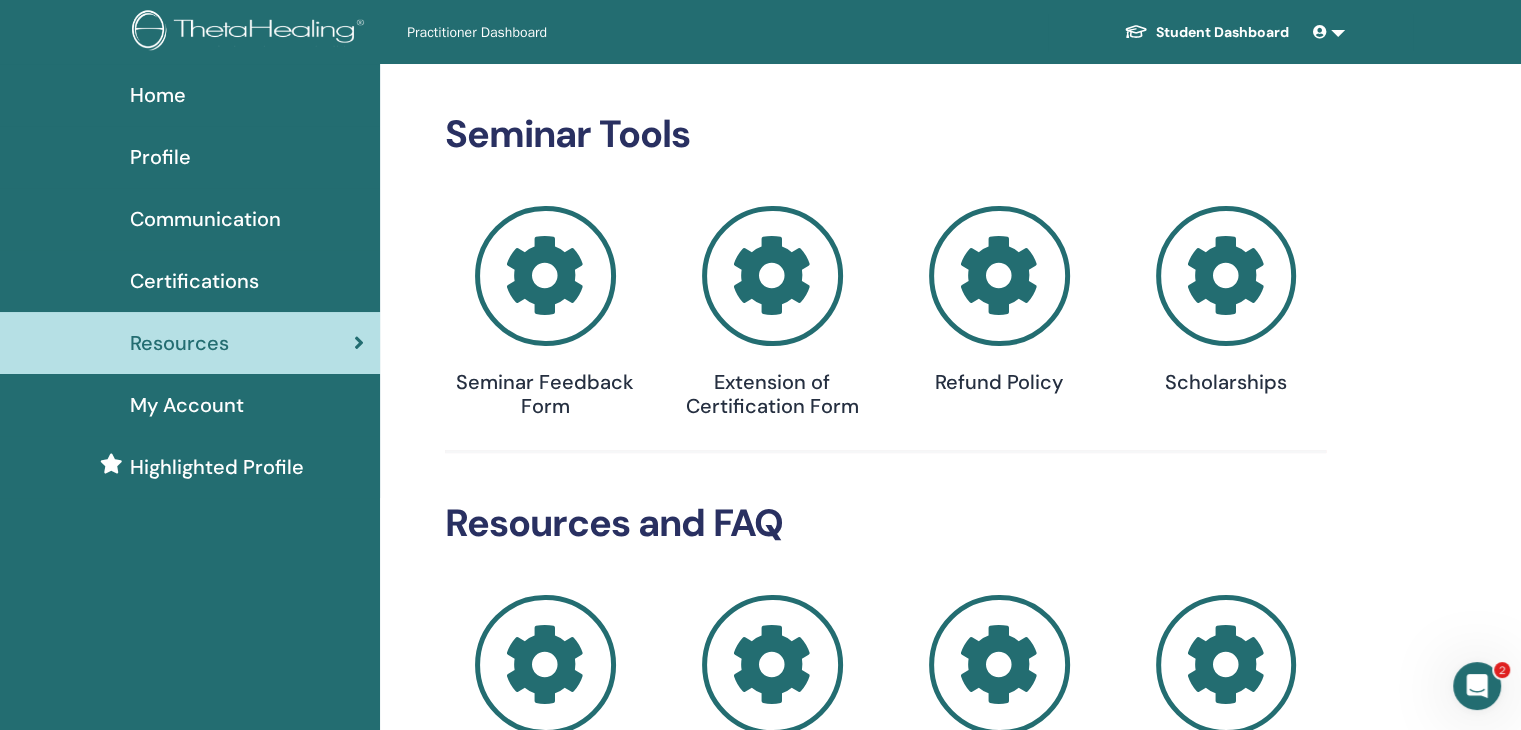 click on "My Account" at bounding box center [187, 405] 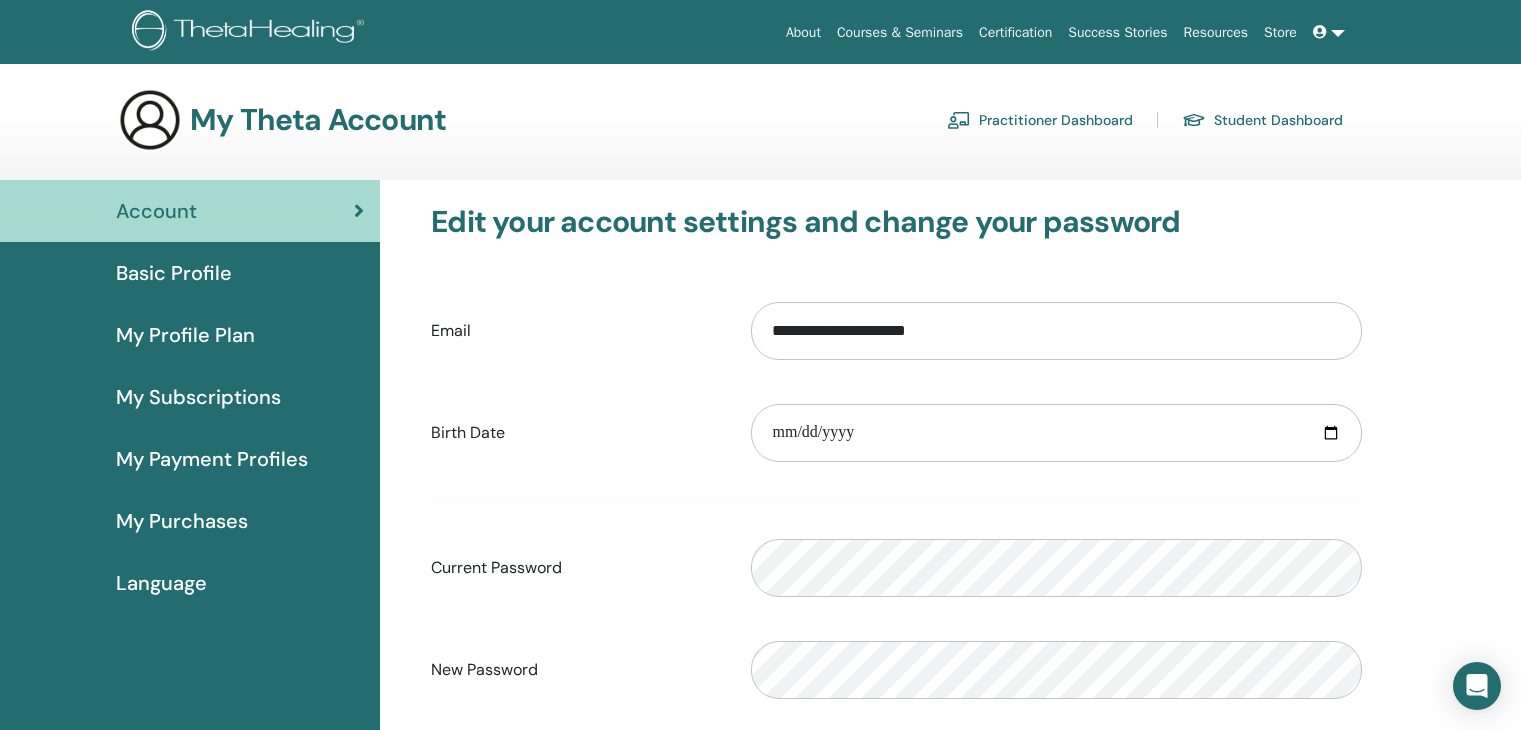 scroll, scrollTop: 0, scrollLeft: 0, axis: both 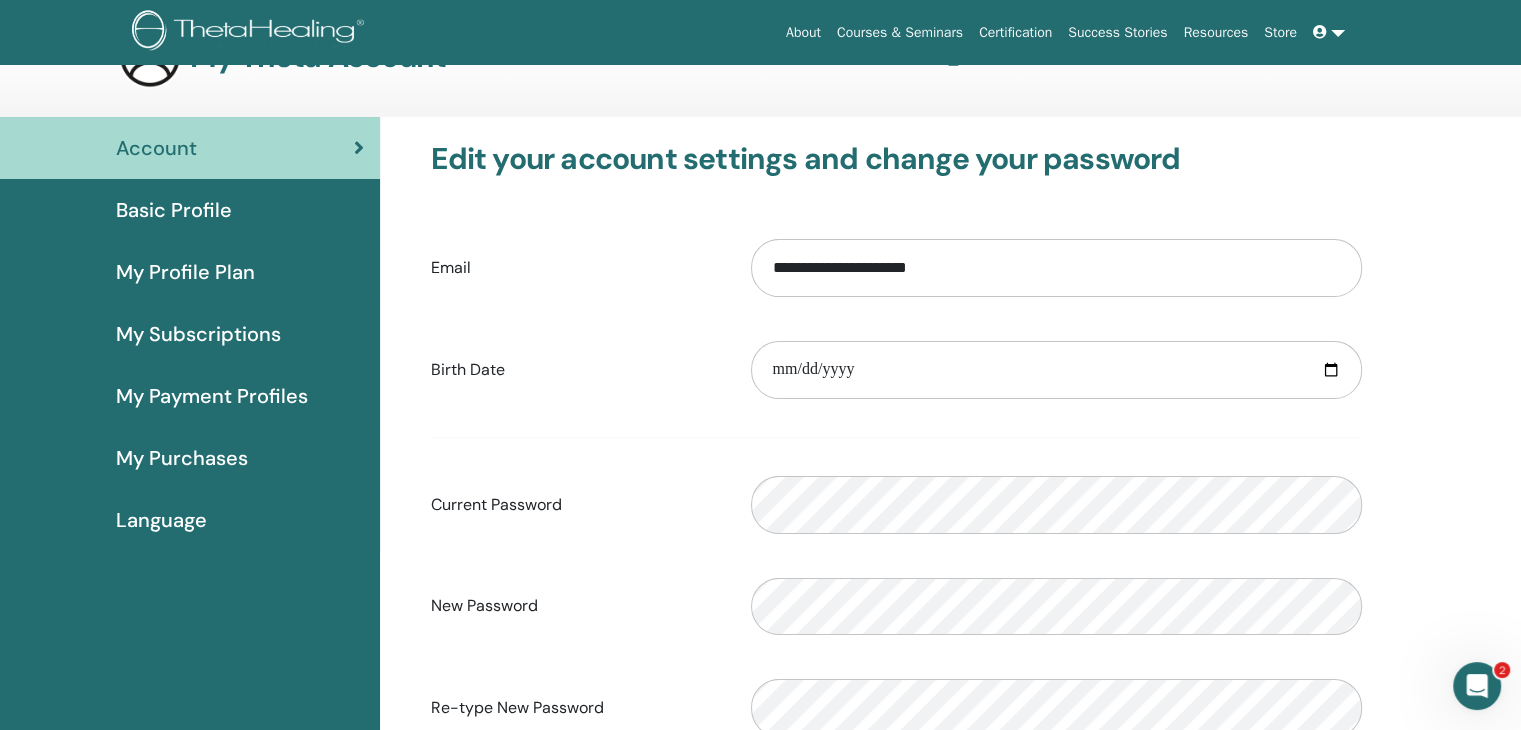 click on "Basic Profile" at bounding box center (174, 210) 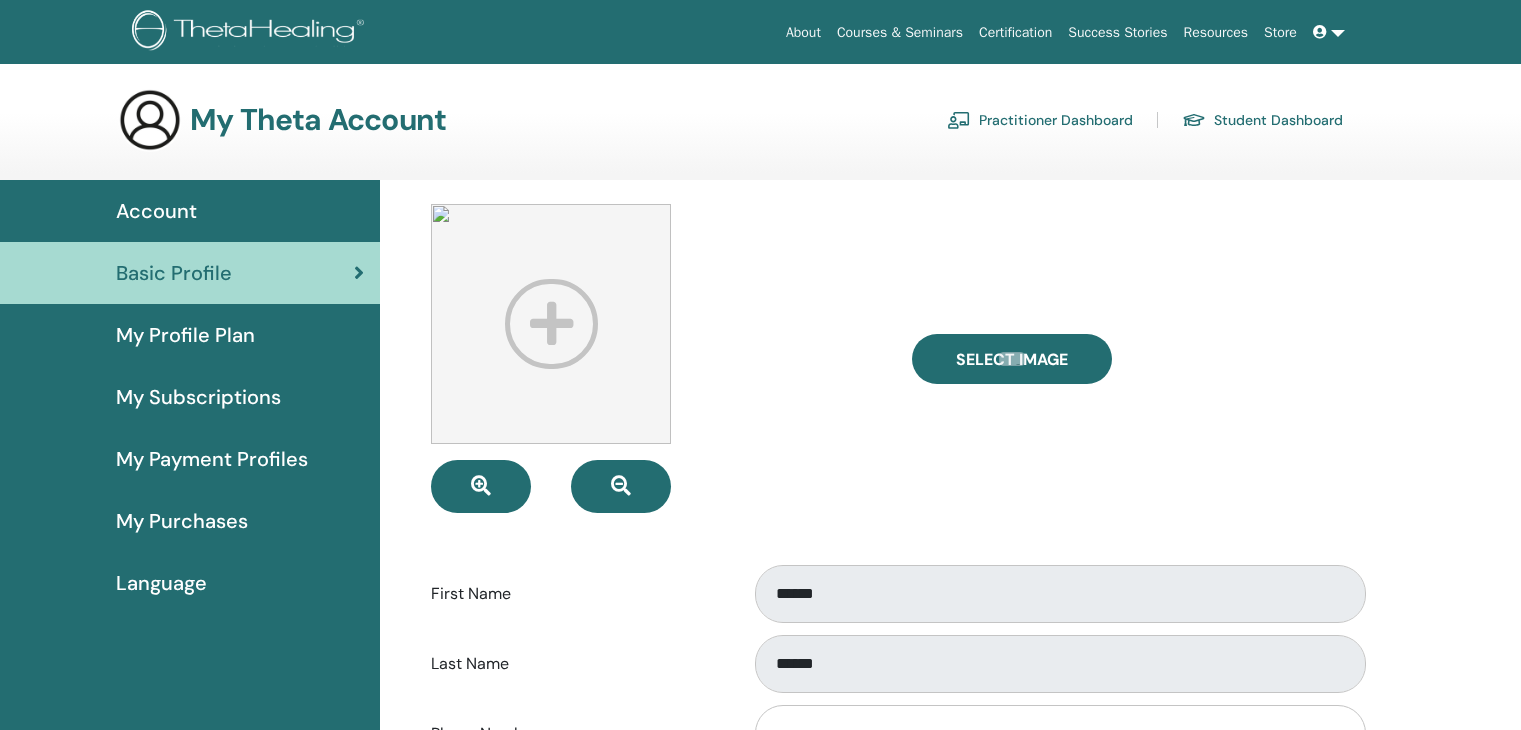 scroll, scrollTop: 0, scrollLeft: 0, axis: both 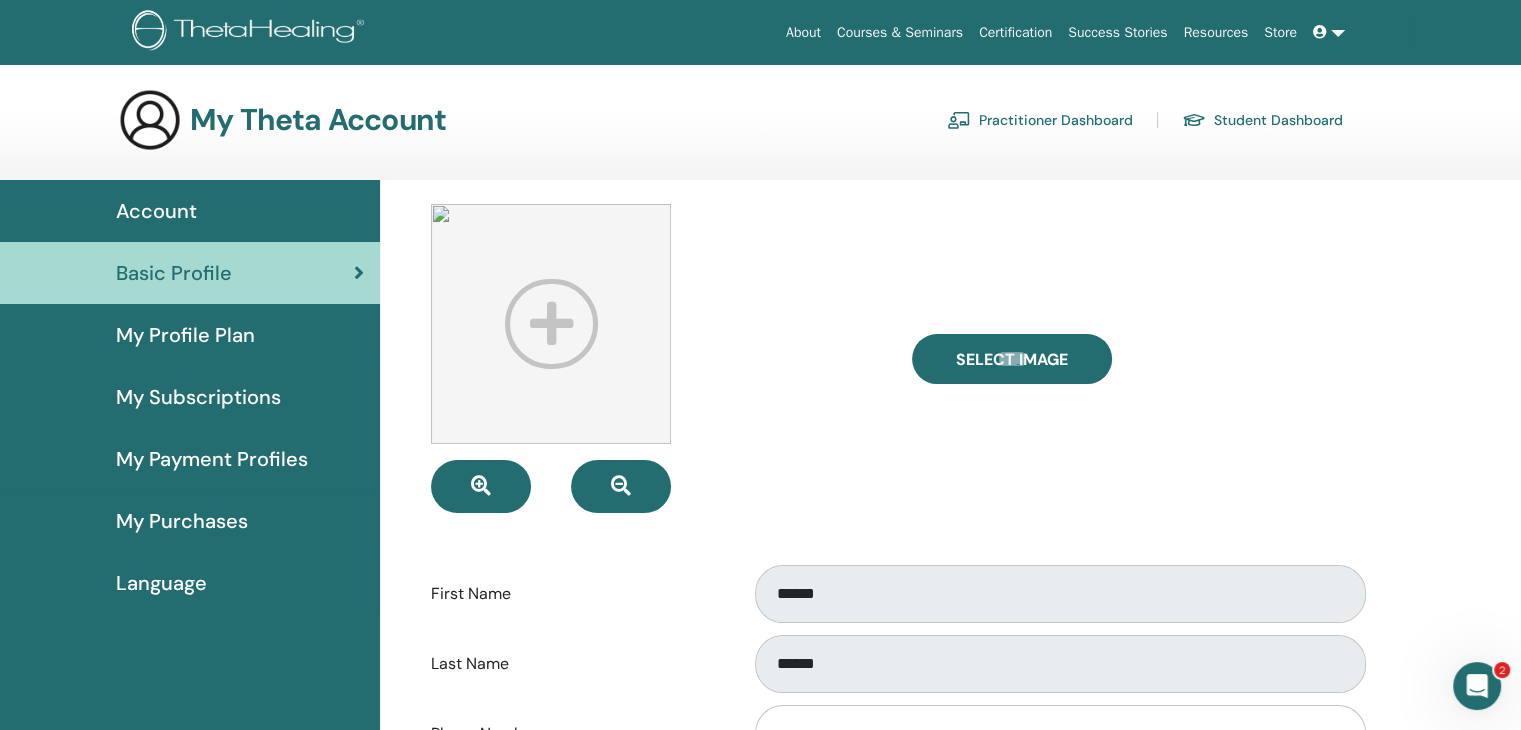 click on "Student Dashboard" at bounding box center [1262, 120] 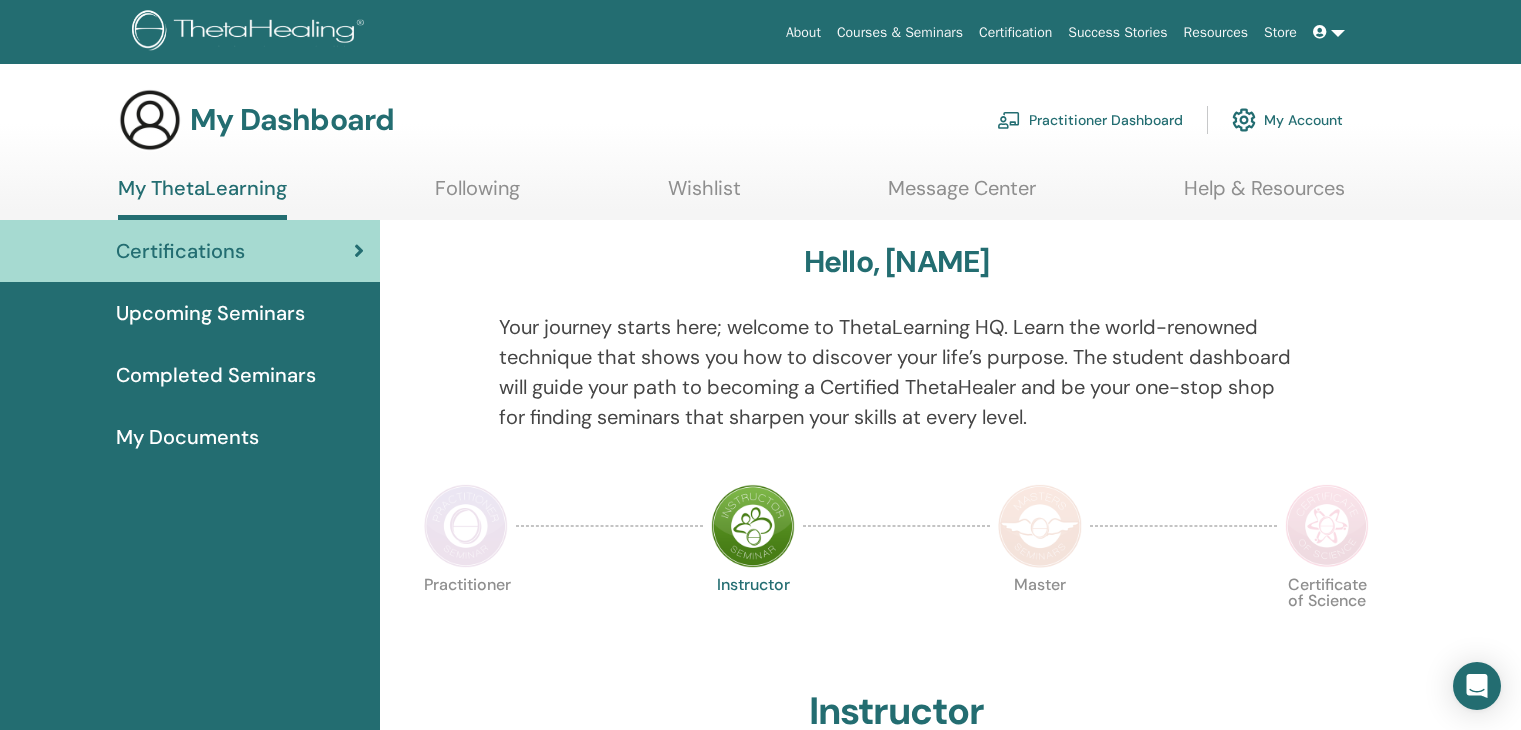 scroll, scrollTop: 0, scrollLeft: 0, axis: both 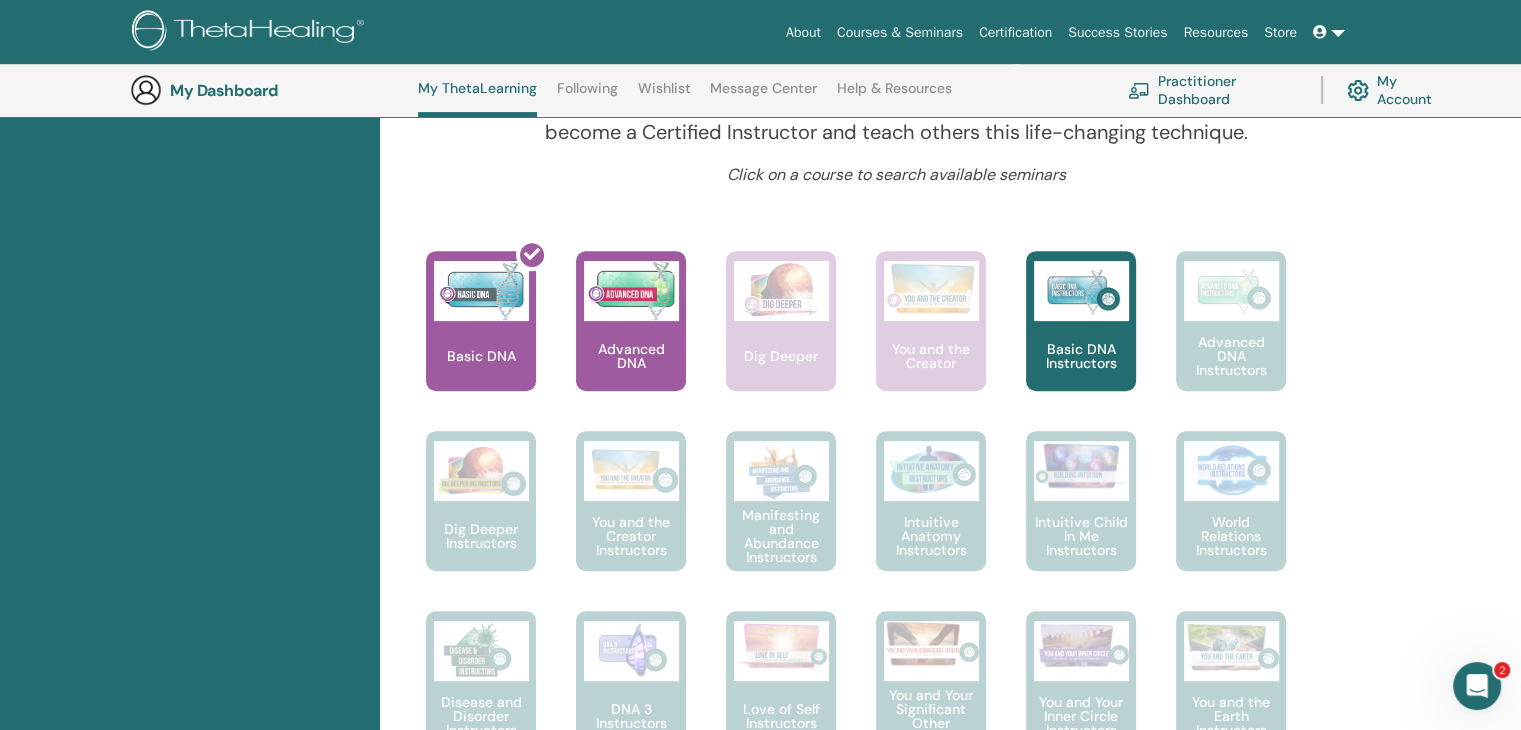 click at bounding box center [1081, 291] 